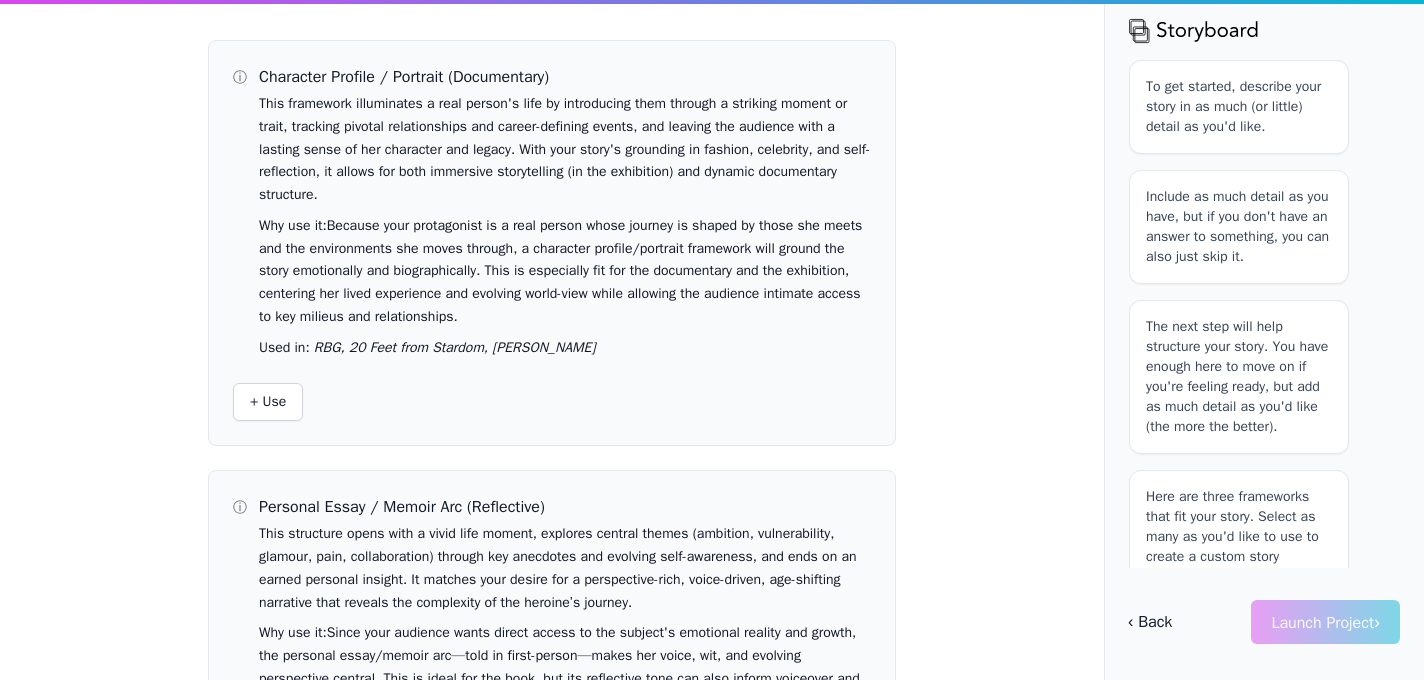 scroll, scrollTop: 0, scrollLeft: 0, axis: both 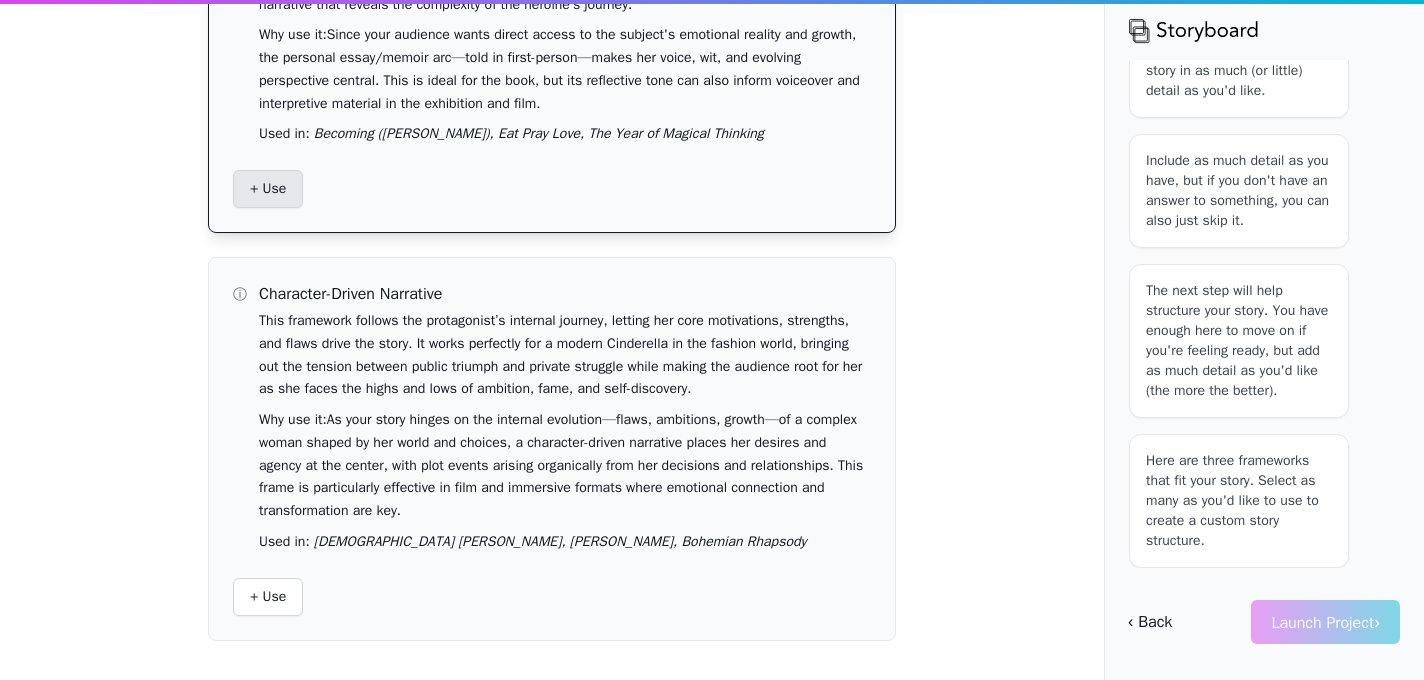click on "+ Use" at bounding box center [268, 189] 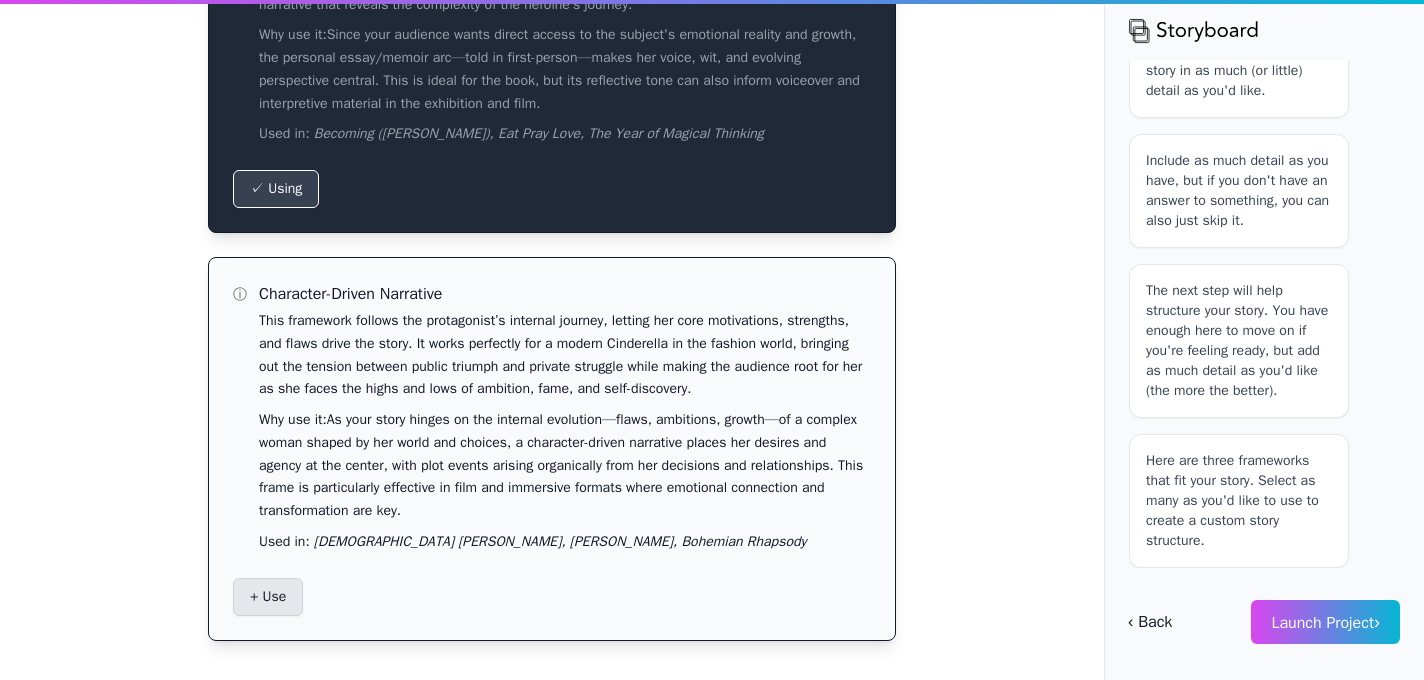 click on "+ Use" at bounding box center (268, 597) 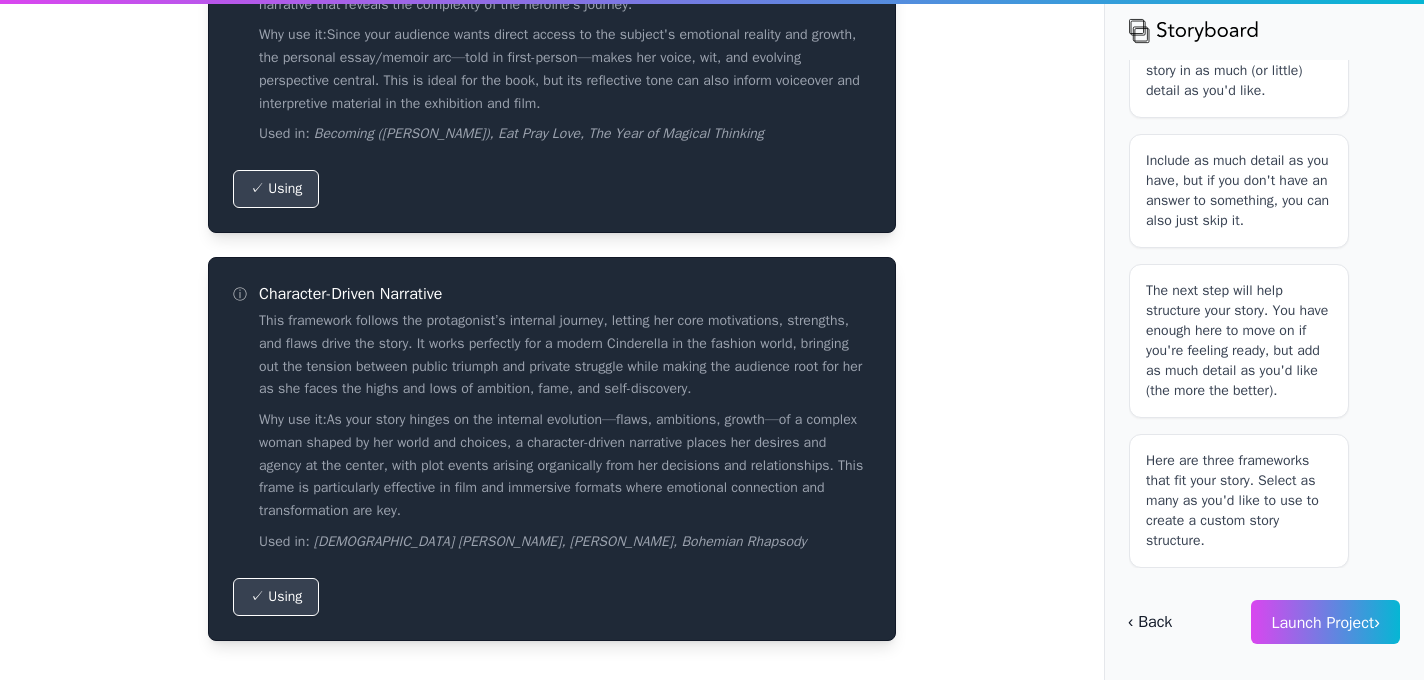 click on "Launch Project  ›" at bounding box center (1325, 623) 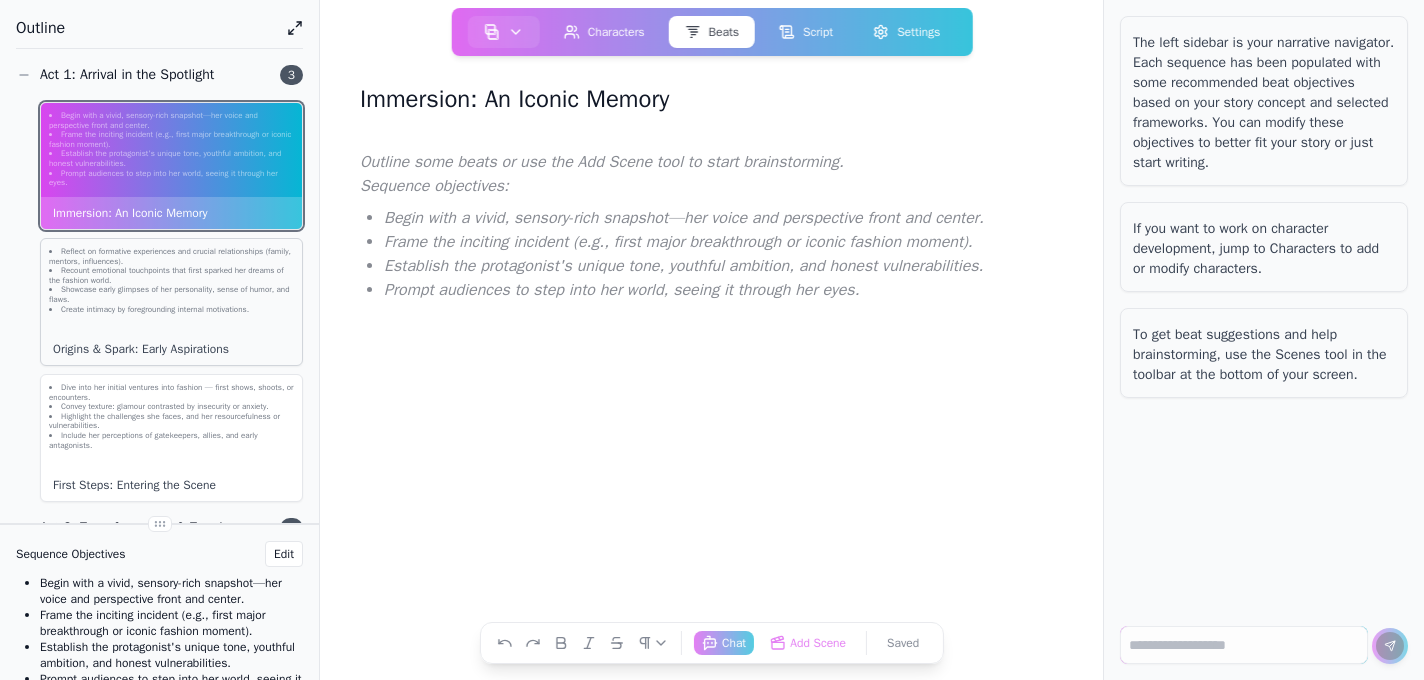 click on "Showcase early glimpses of her personality, sense of humor, and flaws." 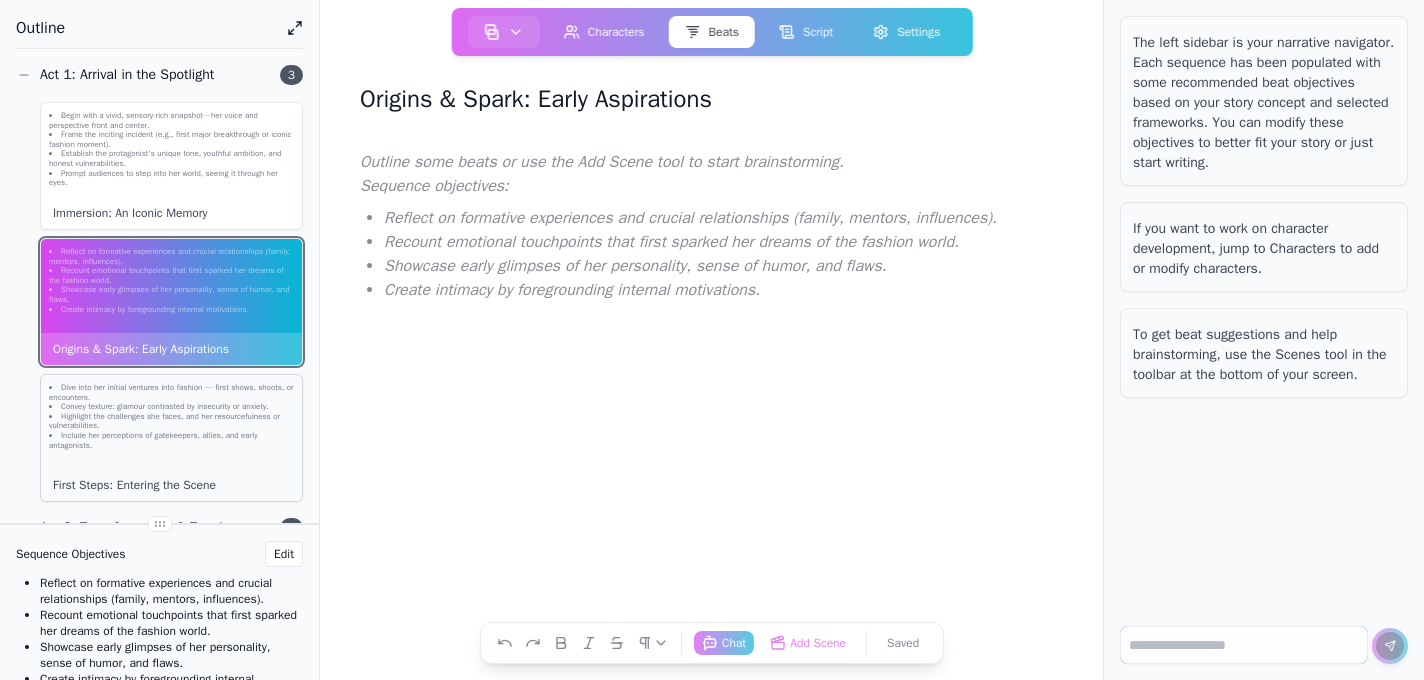click on "Highlight the challenges she faces, and her resourcefulness or vulnerabilities." 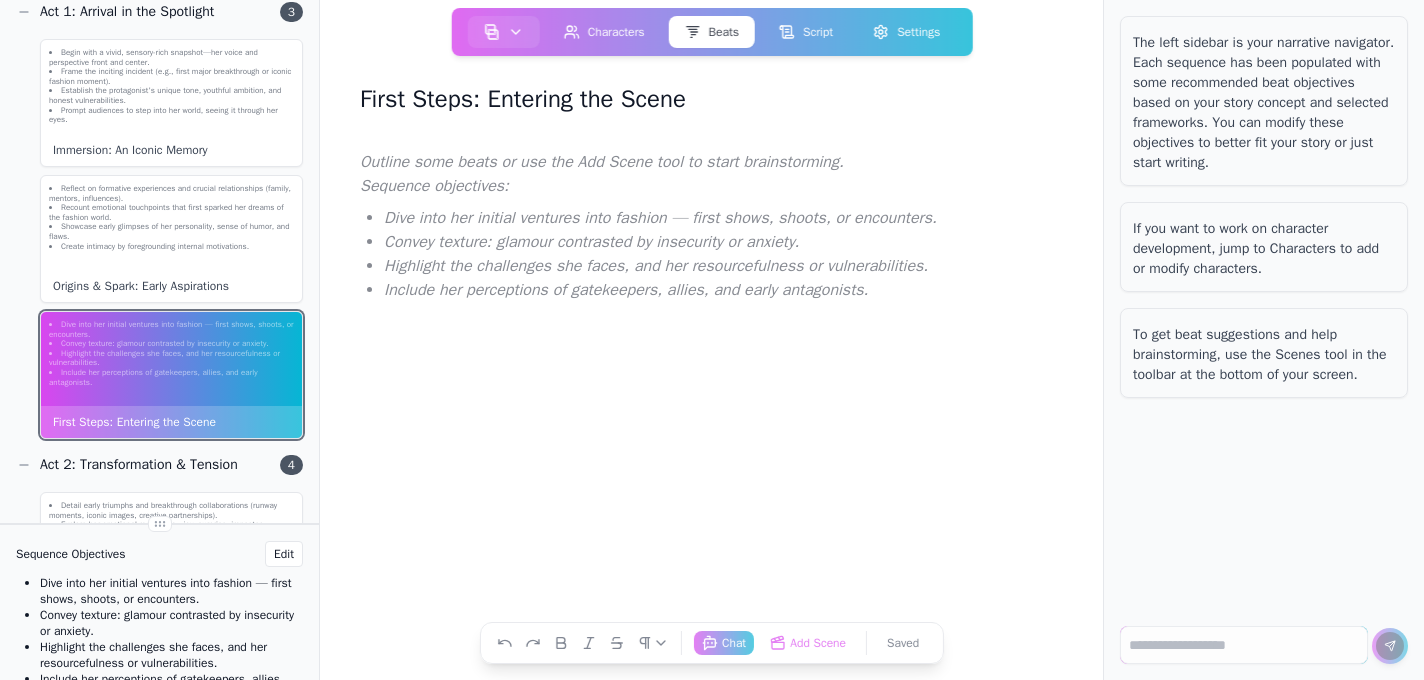 scroll, scrollTop: 0, scrollLeft: 0, axis: both 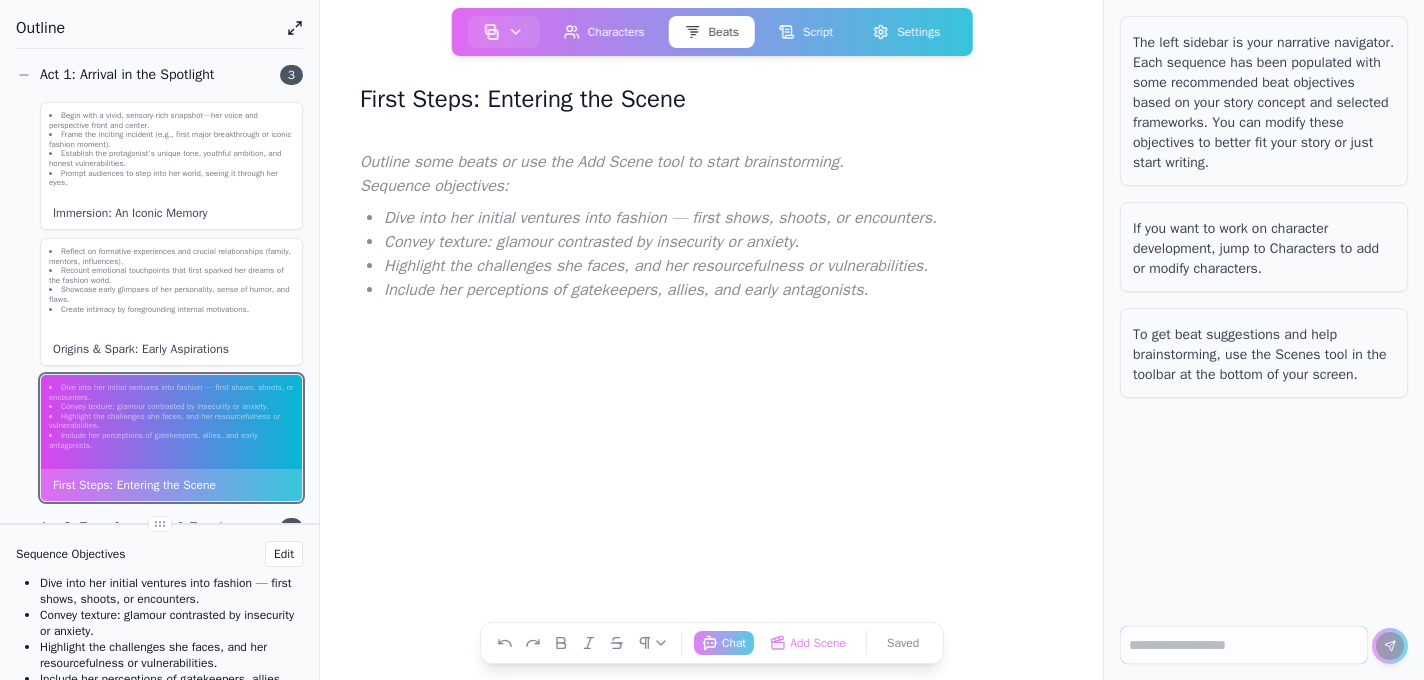 click 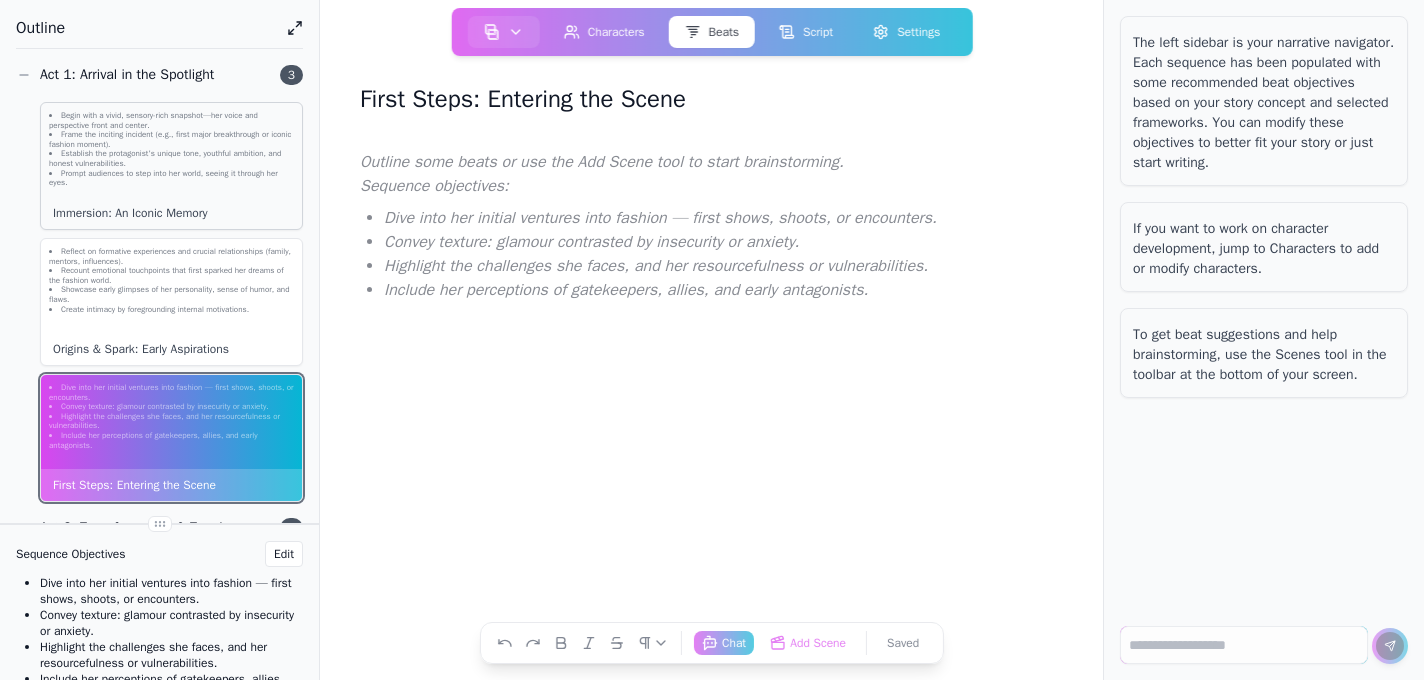 click on "Establish the protagonist's unique tone, youthful ambition, and honest vulnerabilities." 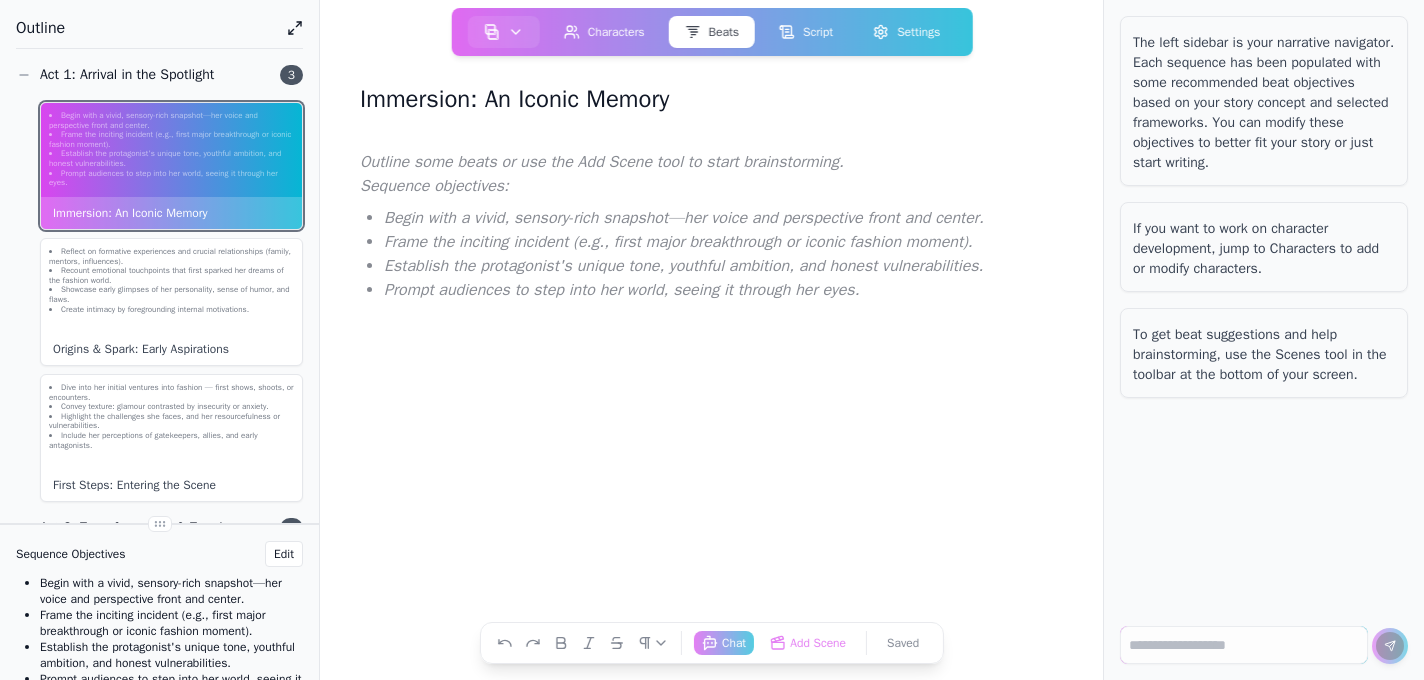 scroll, scrollTop: 55, scrollLeft: 0, axis: vertical 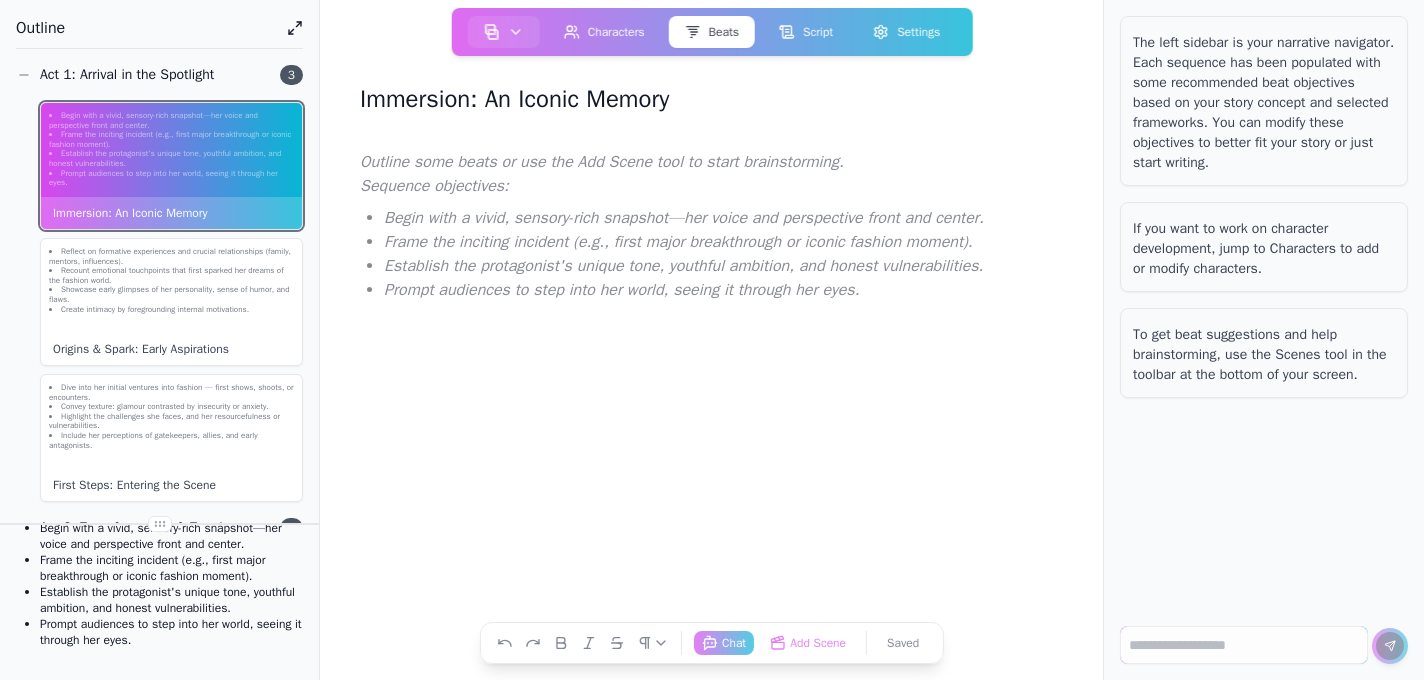 click 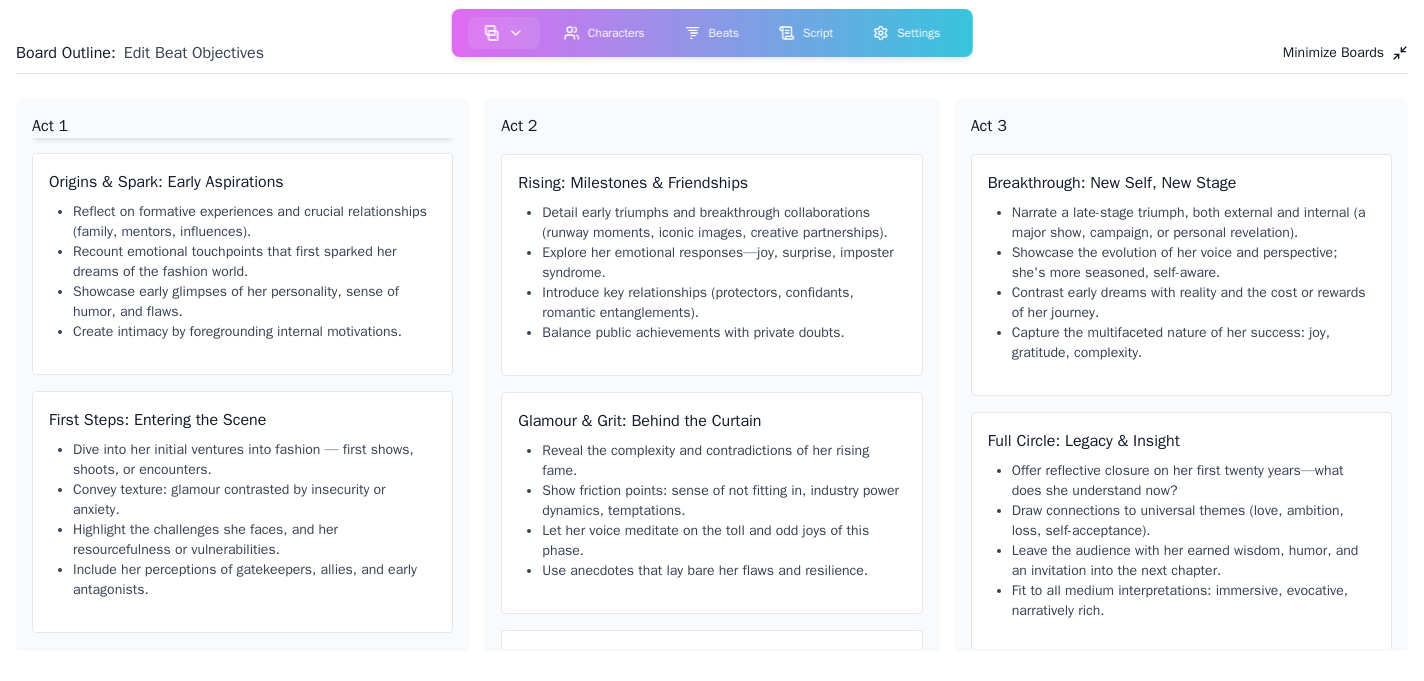 scroll, scrollTop: 0, scrollLeft: 0, axis: both 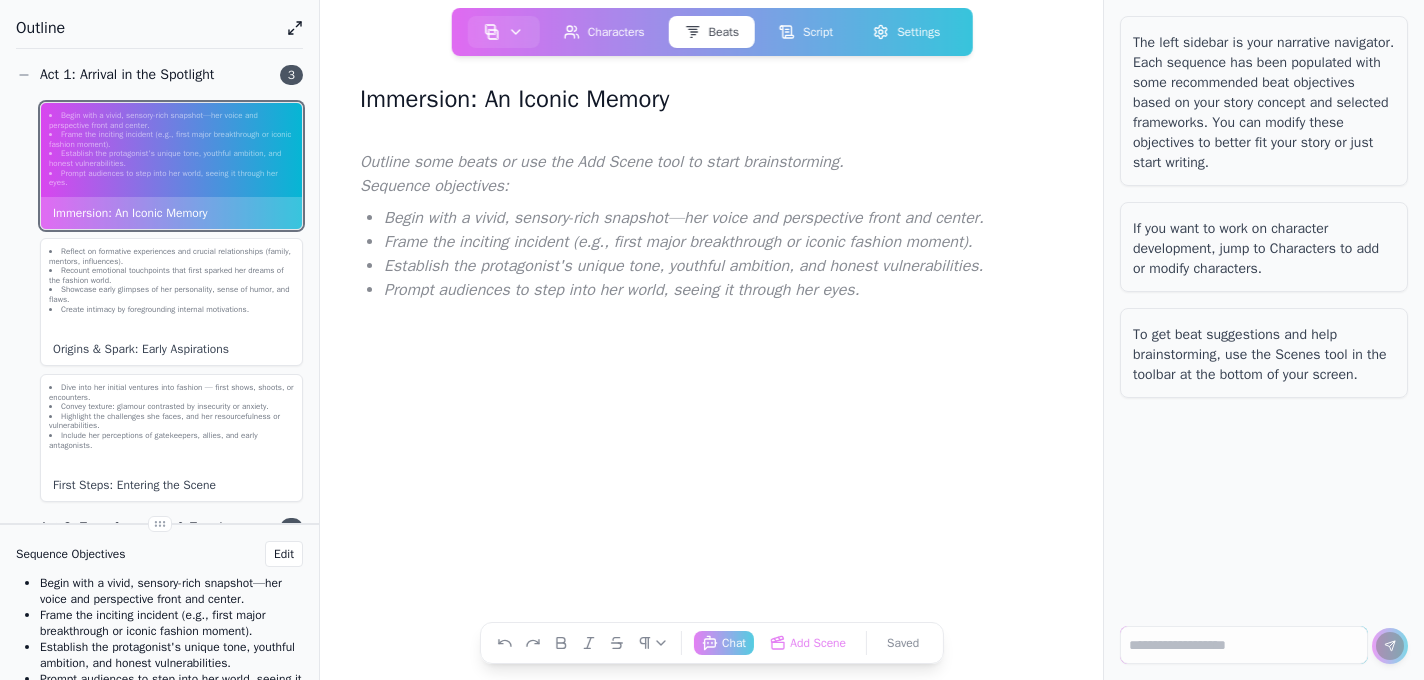 click 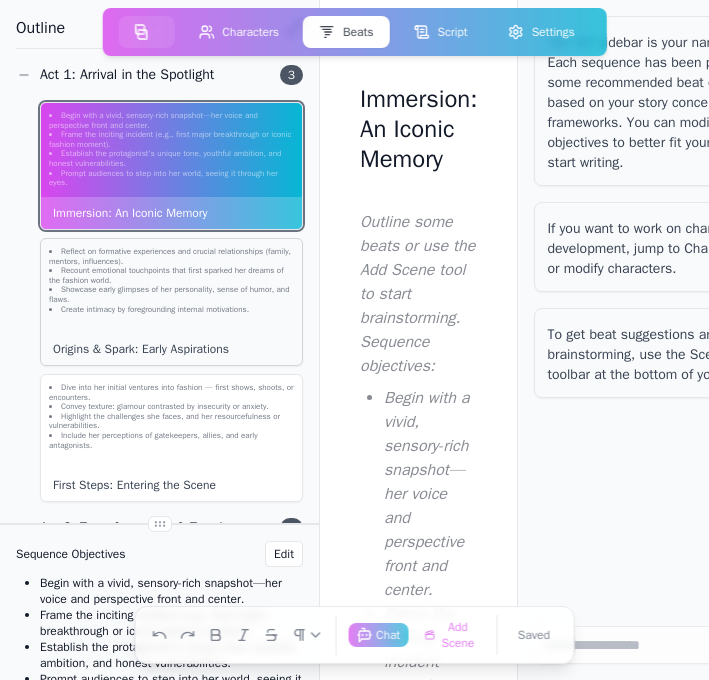 click on "Recount emotional touchpoints that first sparked her dreams of the fashion world." 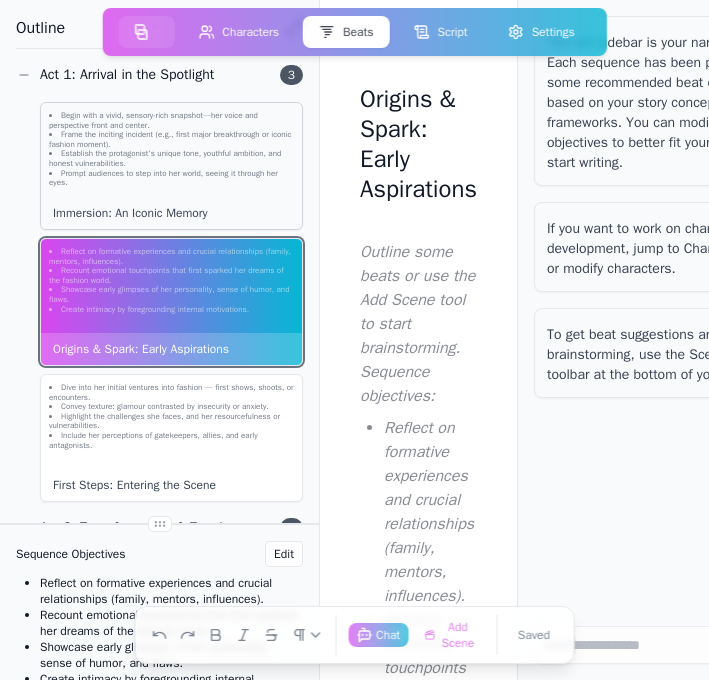 click on "Establish the protagonist's unique tone, youthful ambition, and honest vulnerabilities." 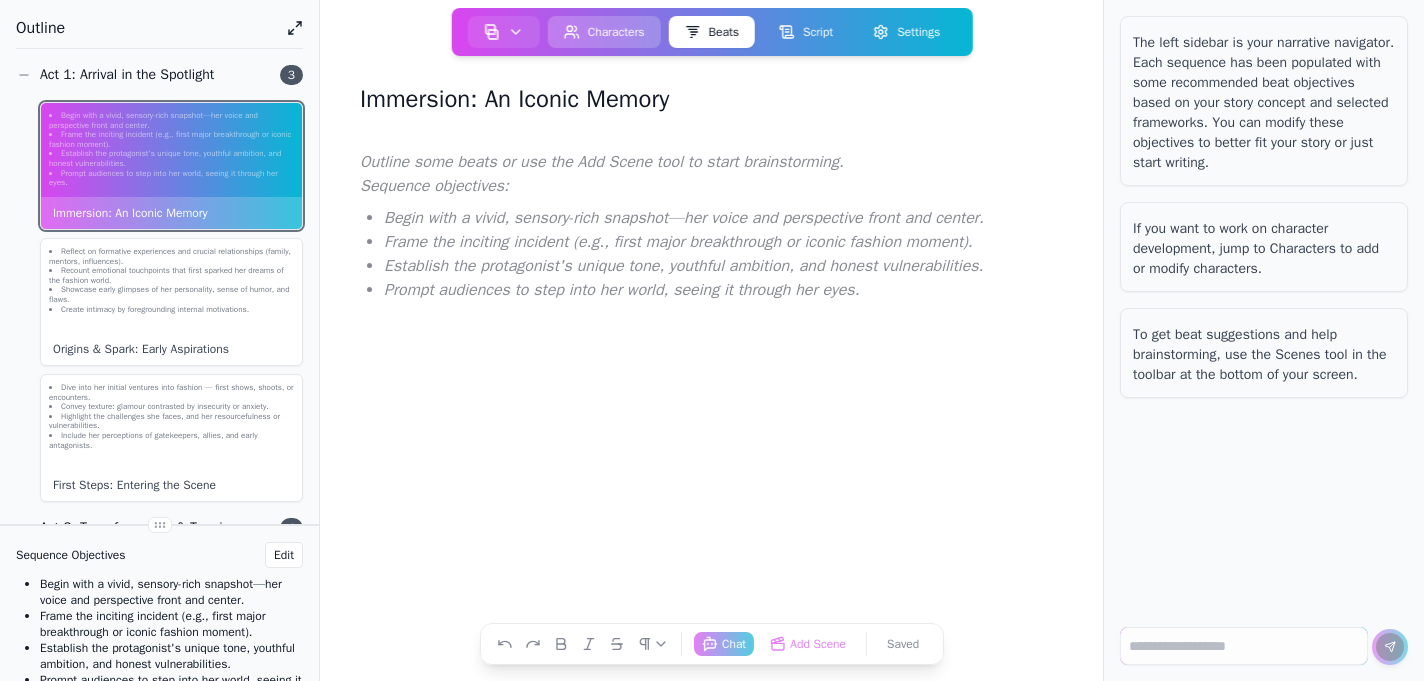 click on "Characters" at bounding box center (604, 32) 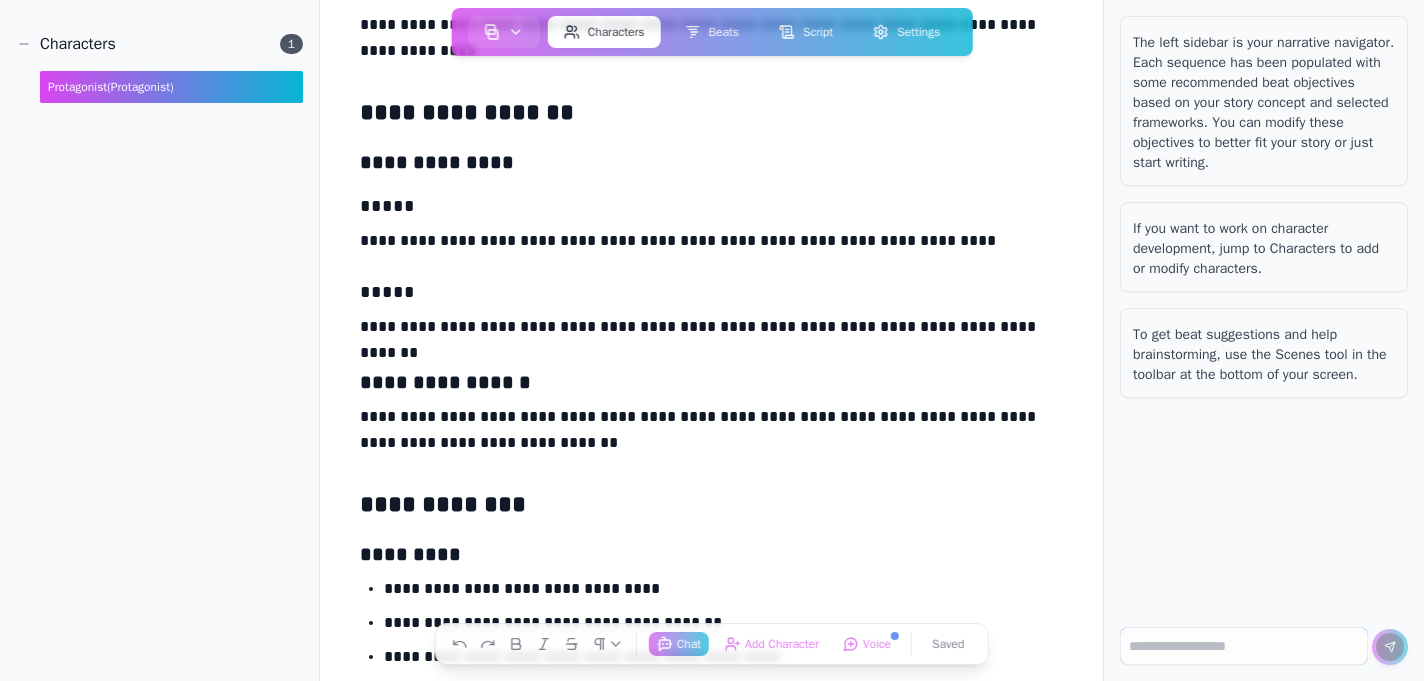 scroll, scrollTop: 0, scrollLeft: 0, axis: both 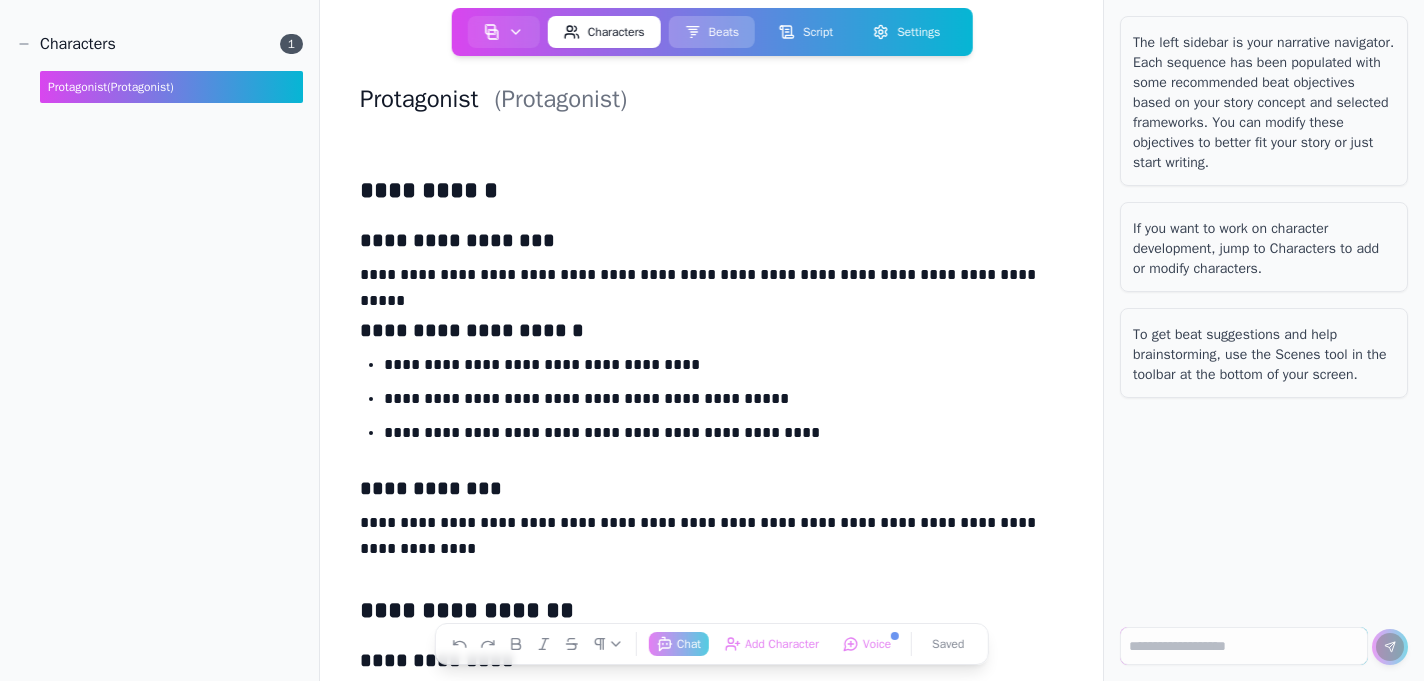 click on "Beats" at bounding box center [712, 32] 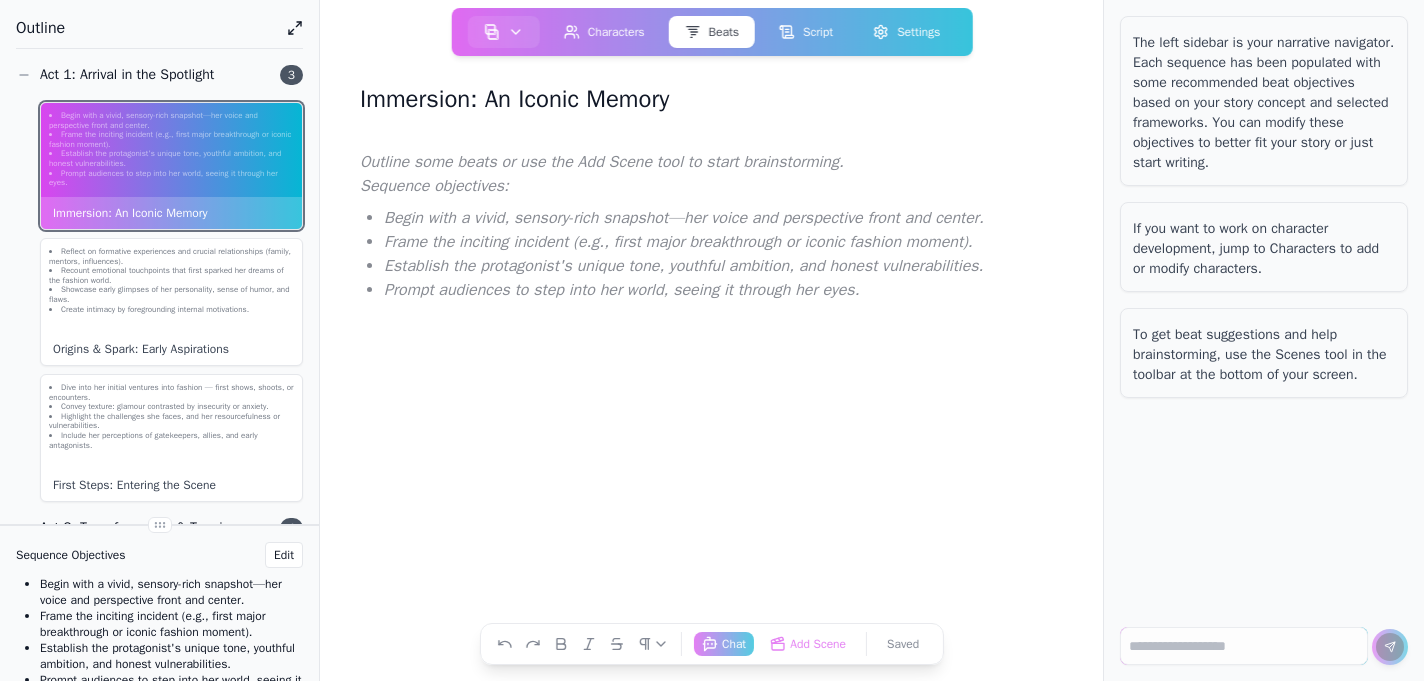 type 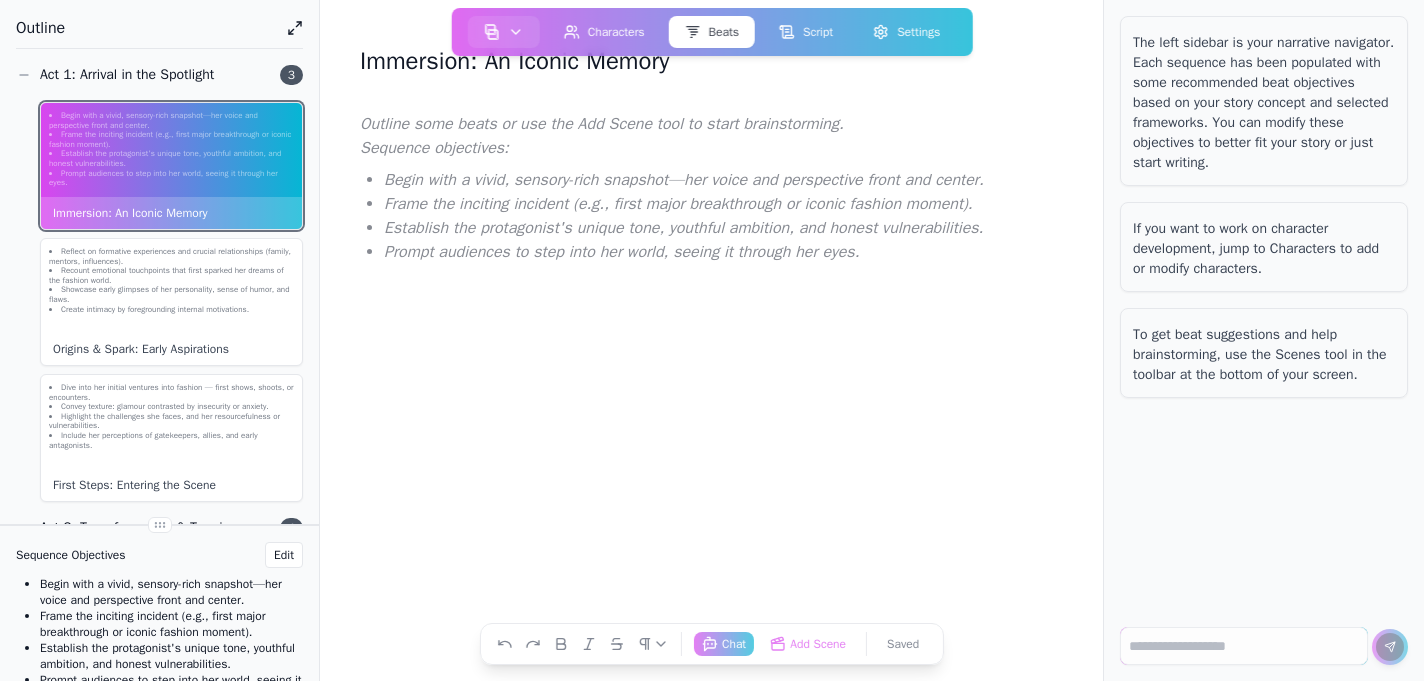 scroll, scrollTop: 0, scrollLeft: 0, axis: both 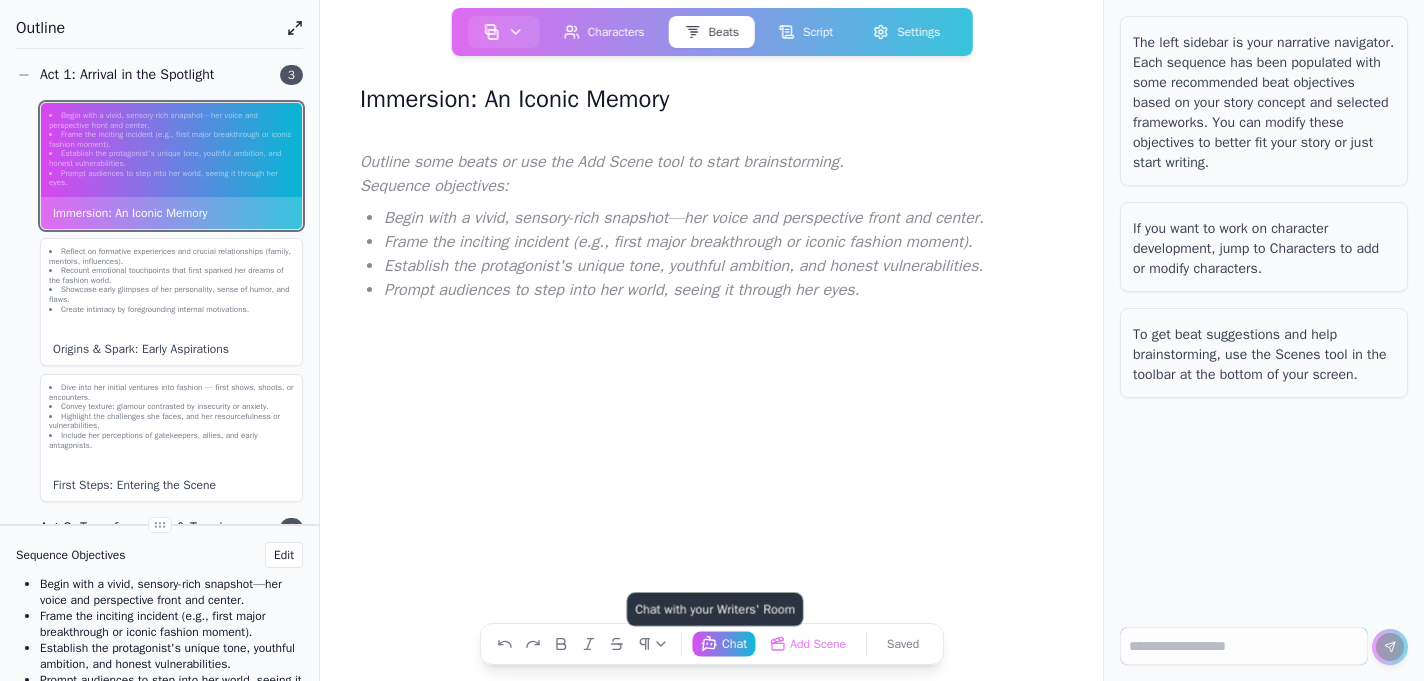 click on "Chat  Chat with your Writers' Room" at bounding box center [723, 643] 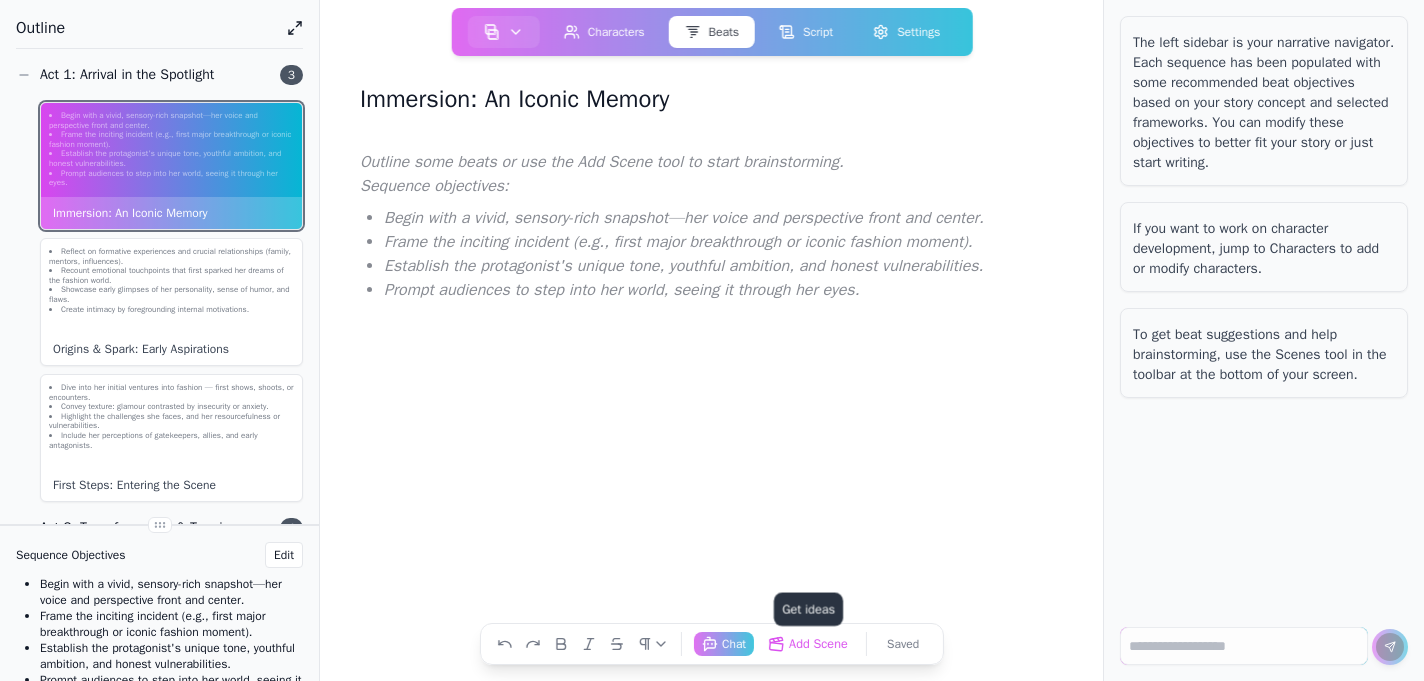 click on "Add Scene  Get ideas" 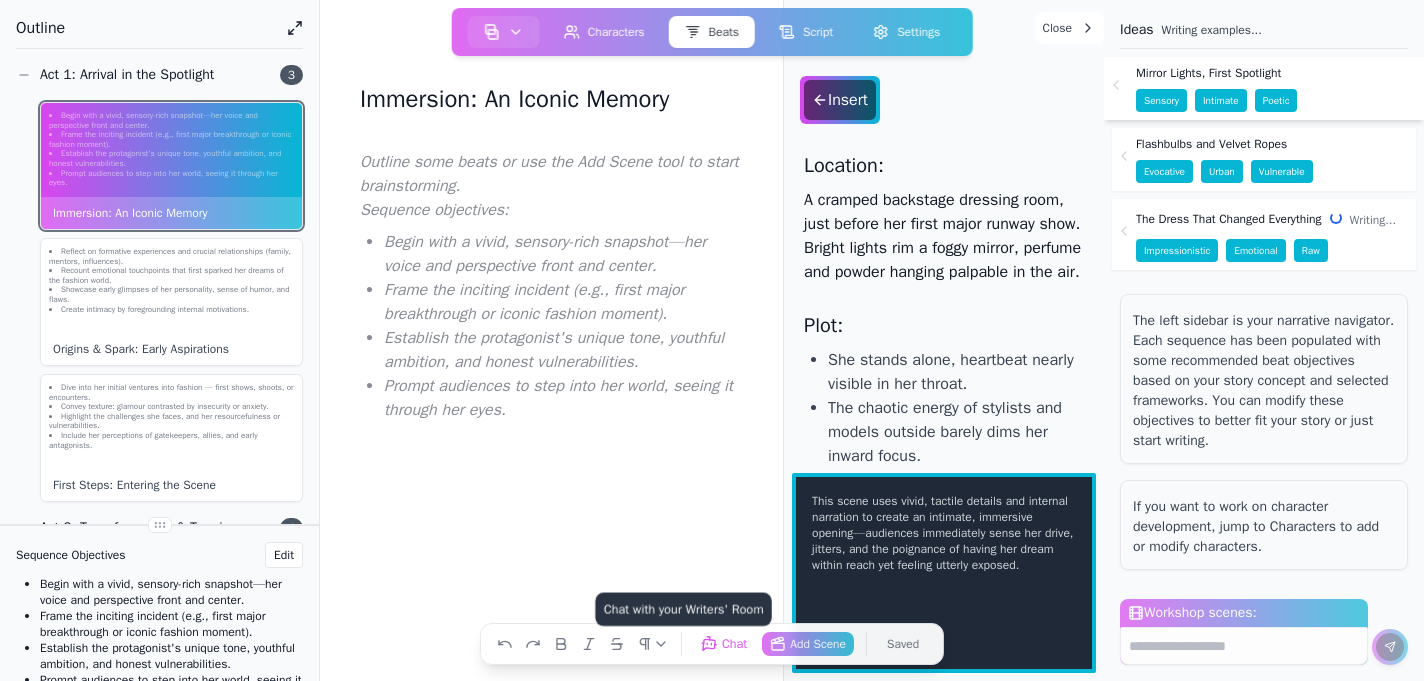 click on "Chat  Chat with your Writers' Room" at bounding box center (723, 643) 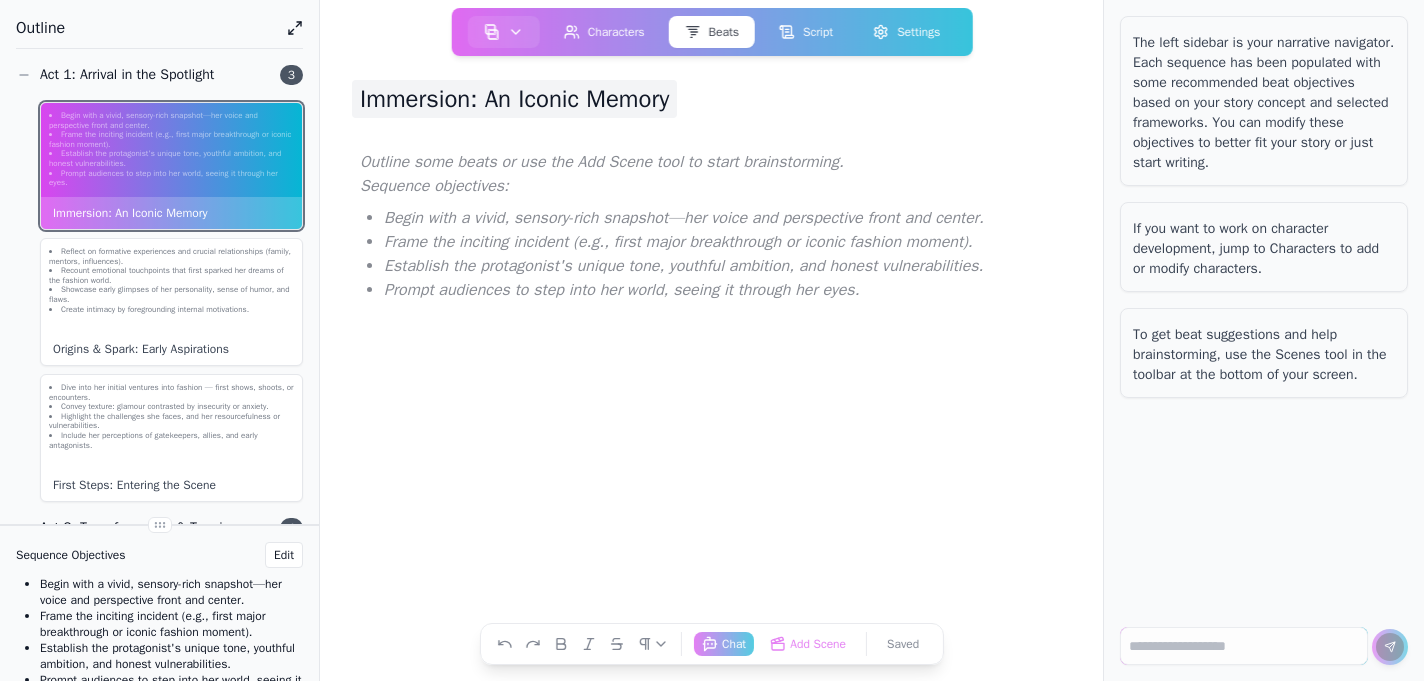 click on "Immersion: An Iconic Memory" at bounding box center (514, 99) 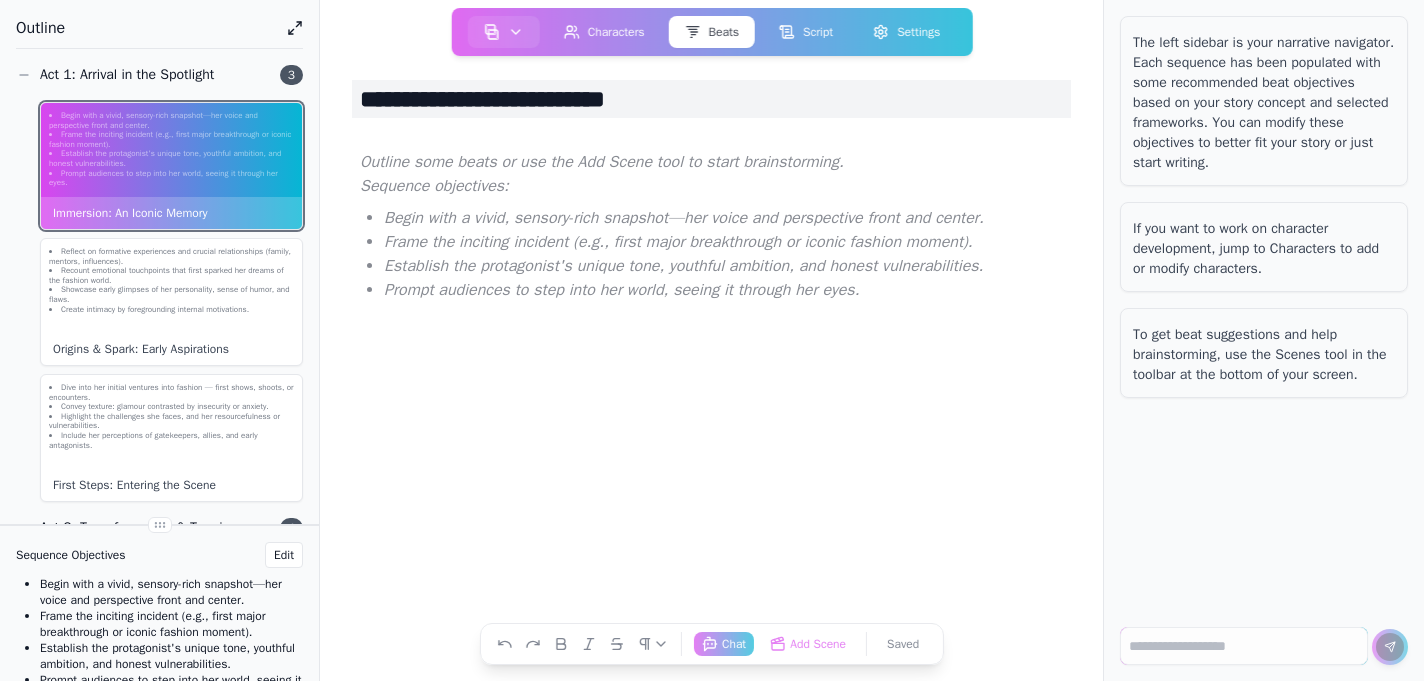 click on "**********" at bounding box center (711, 99) 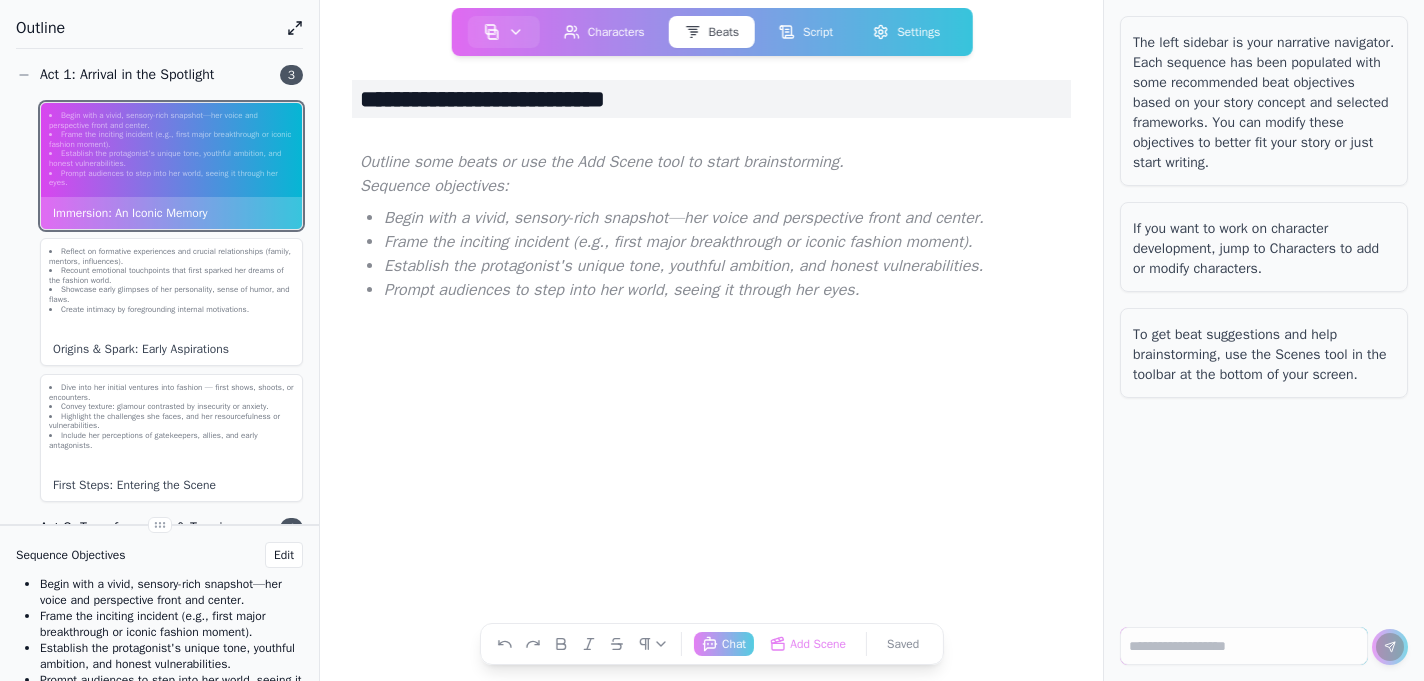 drag, startPoint x: 689, startPoint y: 102, endPoint x: 528, endPoint y: 102, distance: 161 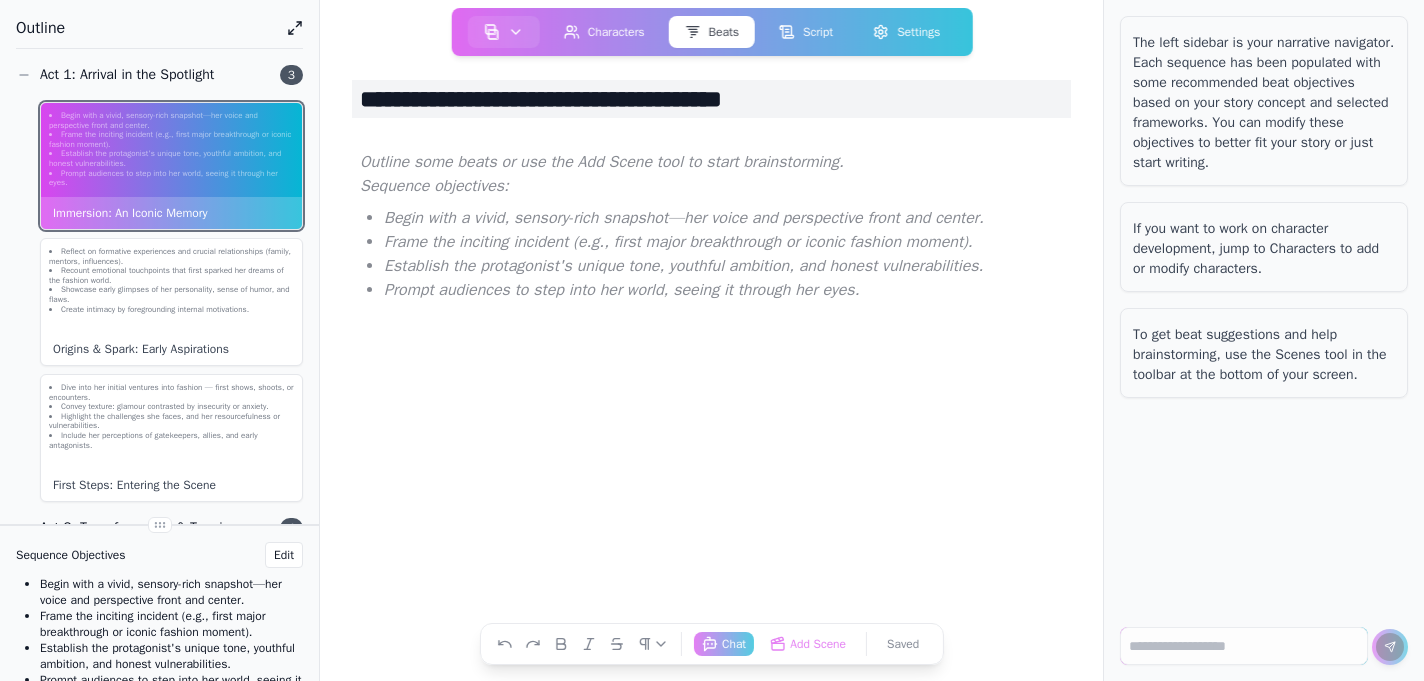 type on "**********" 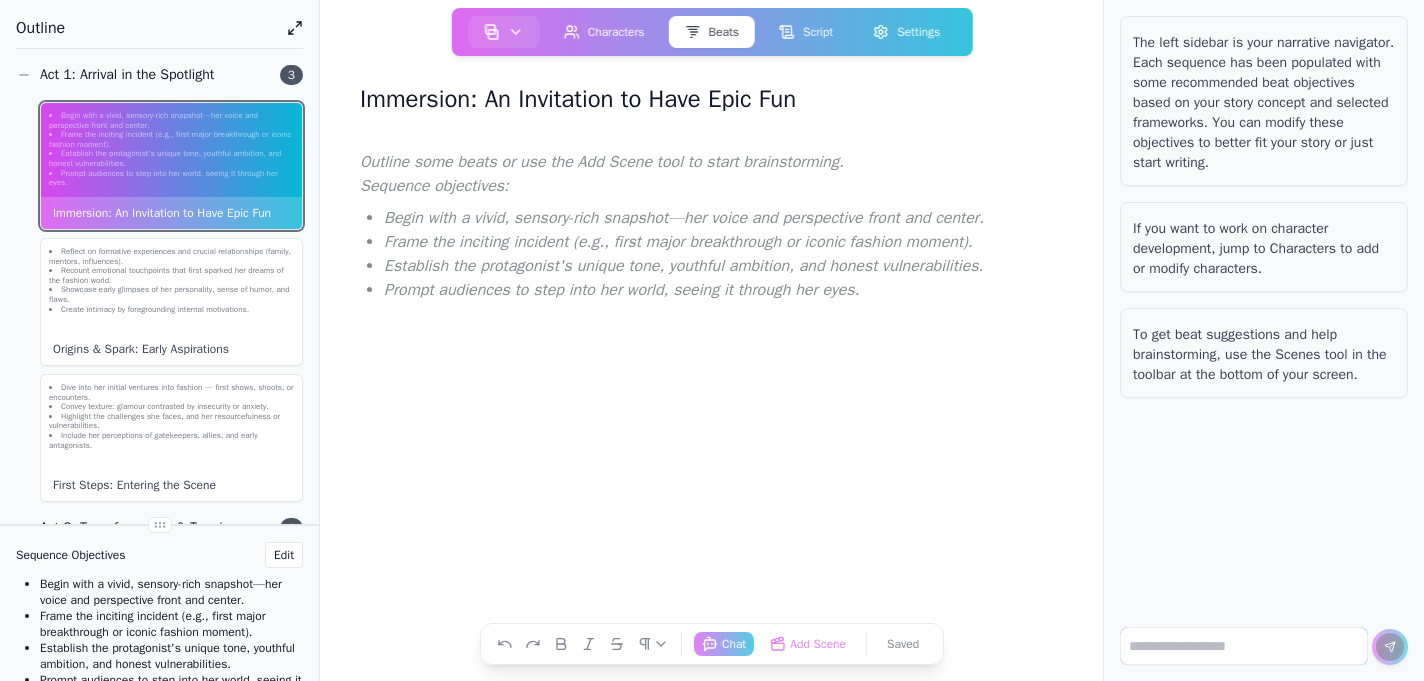 click at bounding box center [711, 358] 